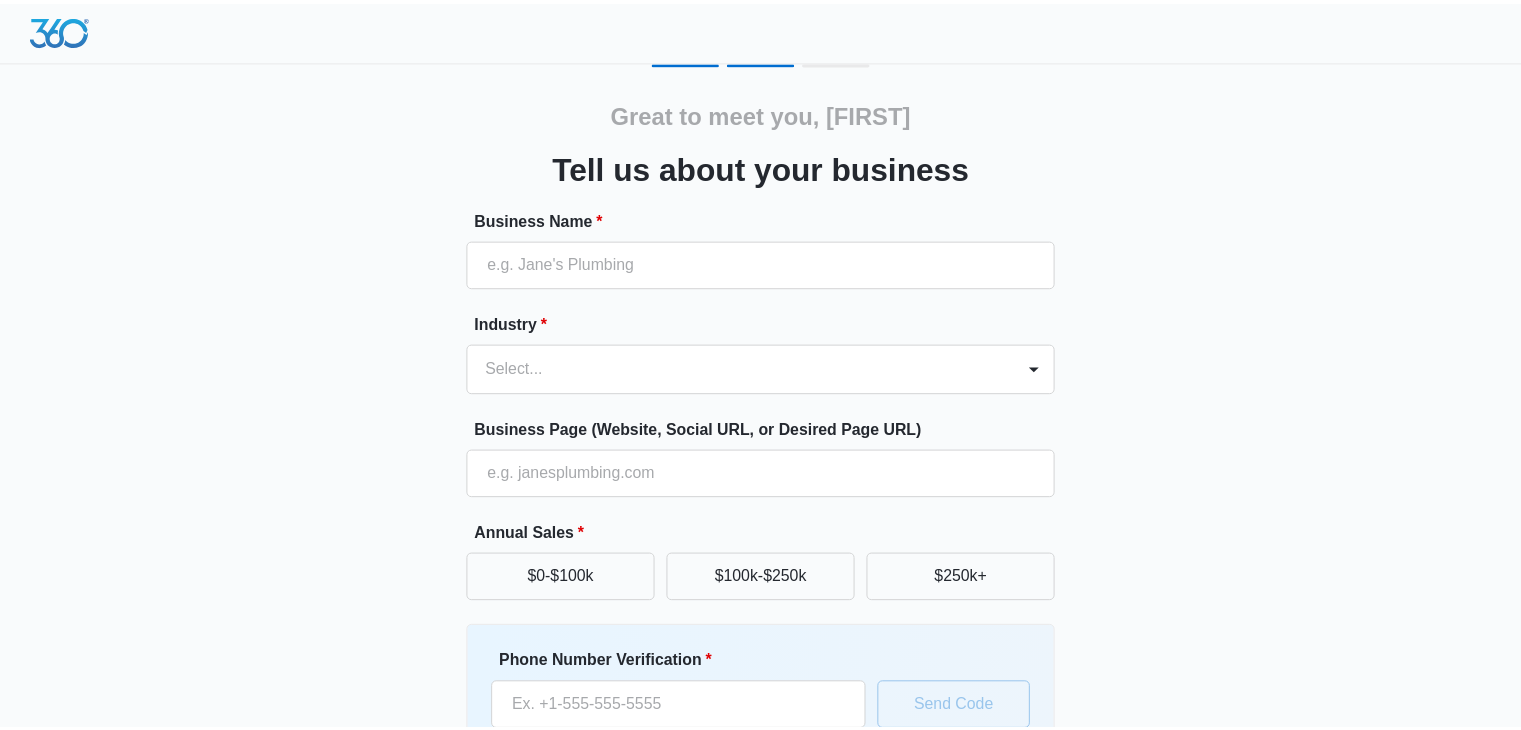 scroll, scrollTop: 0, scrollLeft: 0, axis: both 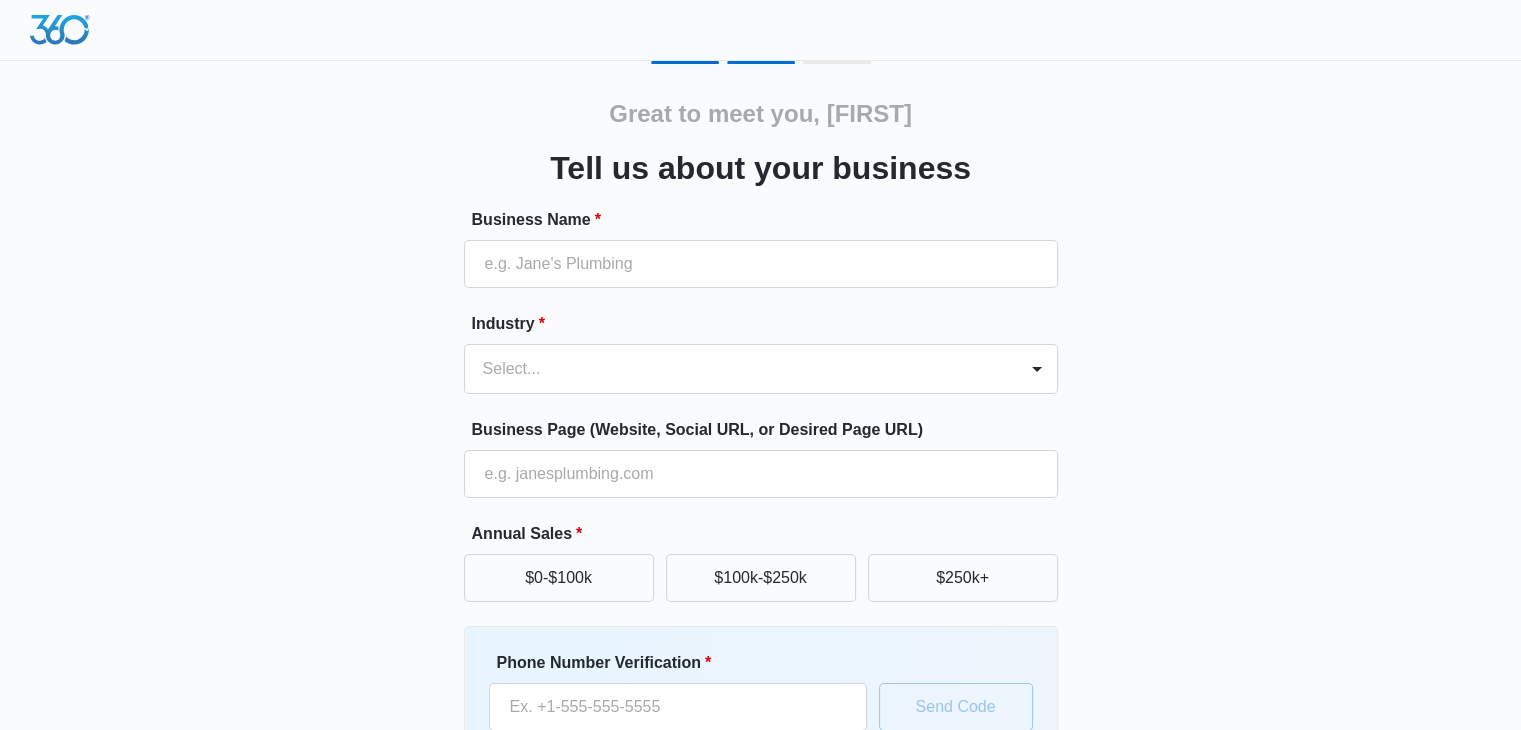 click on "Great to meet you, [FIRST] Tell us about your business Business Name * Industry * Select... Business Page (Website, Social URL, or Desired Page URL) Annual Sales * $0-$100k $100k-$250k $250k+ Phone Number Verification * You agree to receive text messages from Marketing 360®. Enter a number that can receive a confirmation code via text. Send Code Continue" at bounding box center (761, 466) 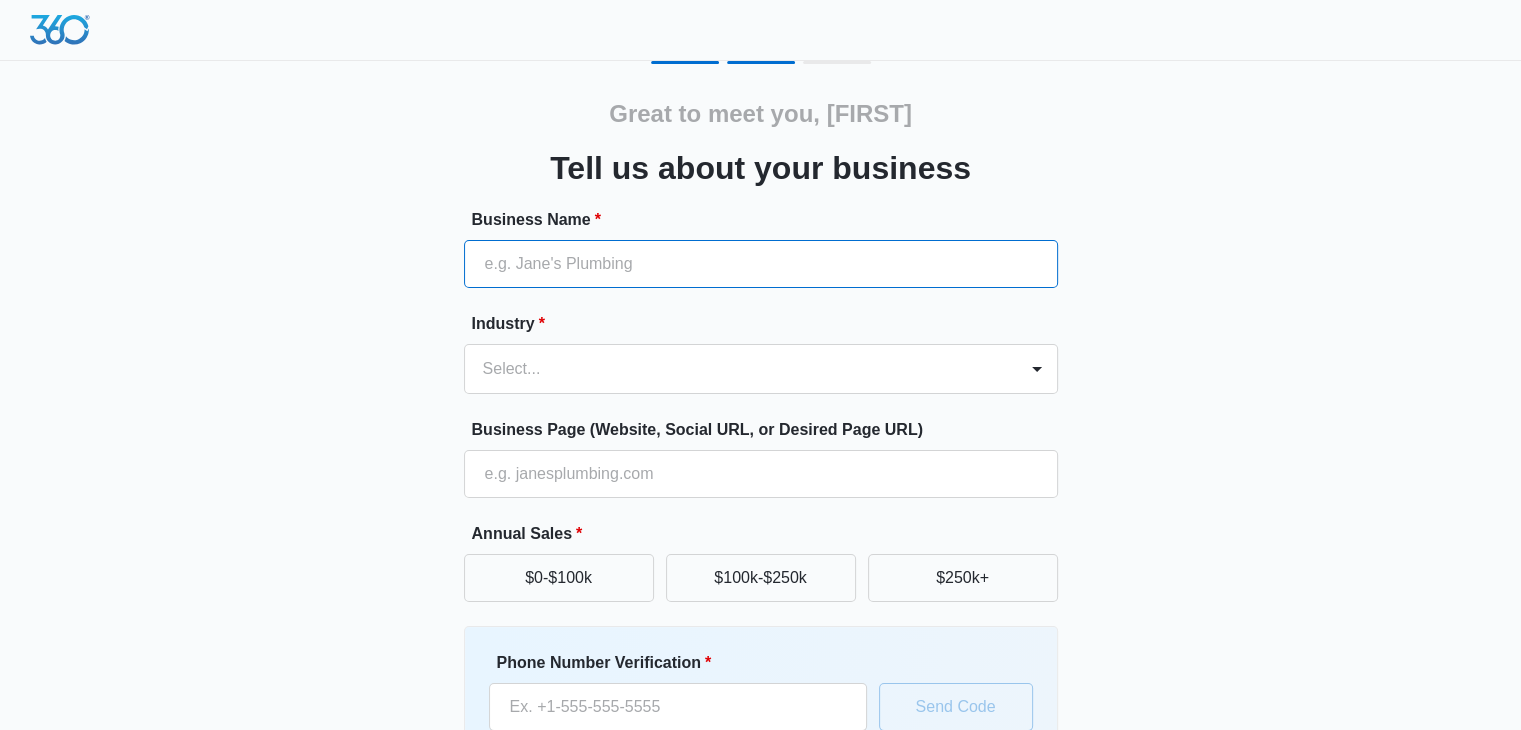 click on "Business Name *" at bounding box center (761, 264) 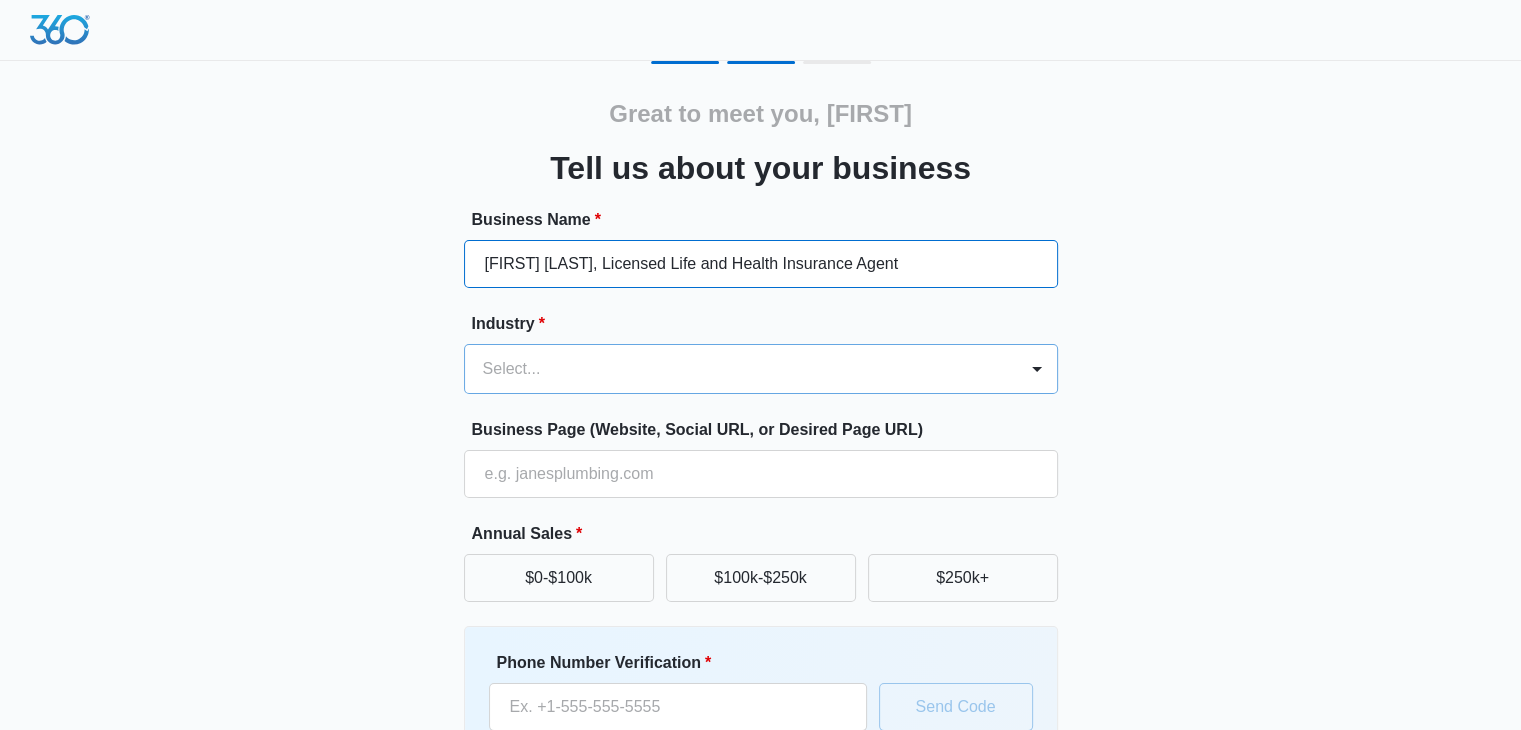type on "[FIRST] [LAST], Licensed Life and Health Insurance Agent" 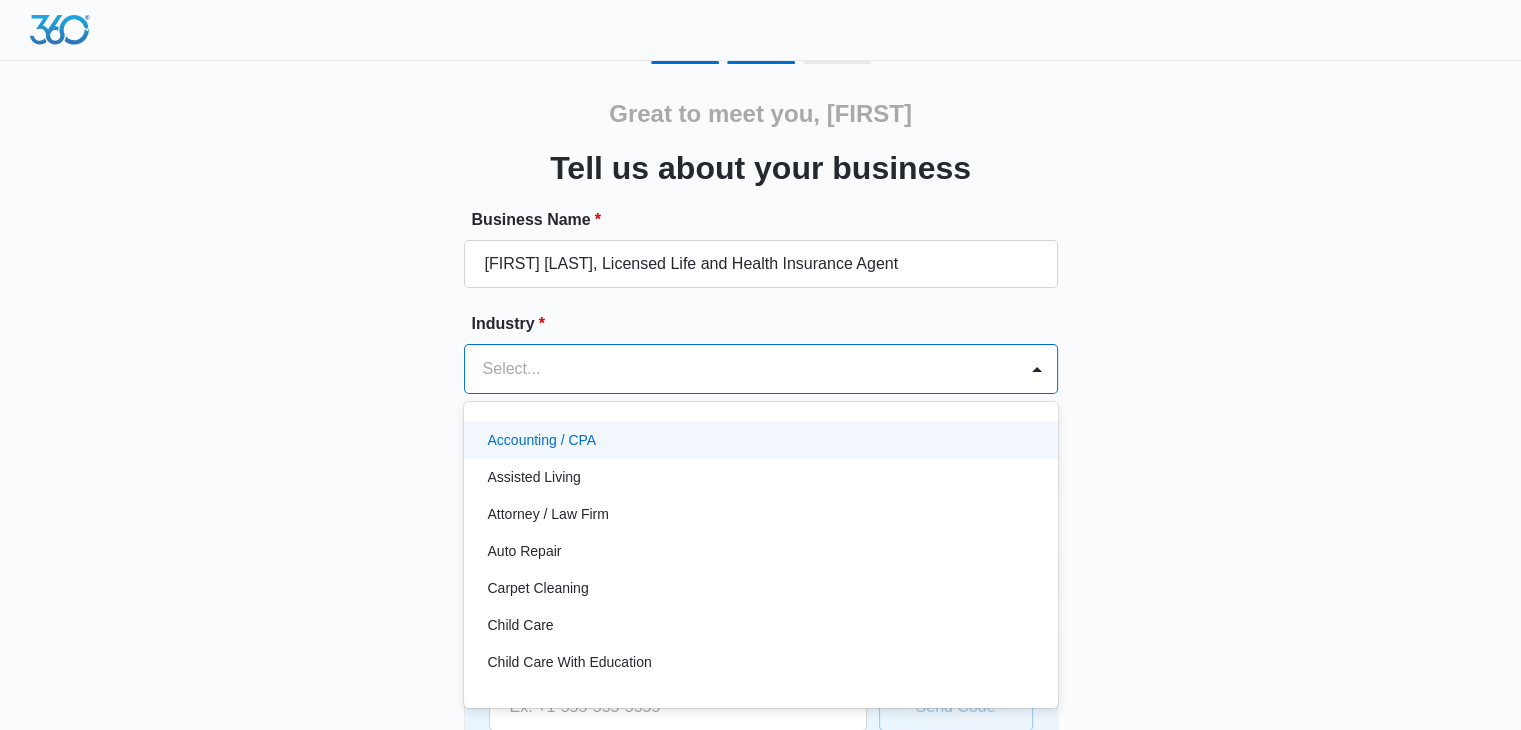 click at bounding box center [737, 369] 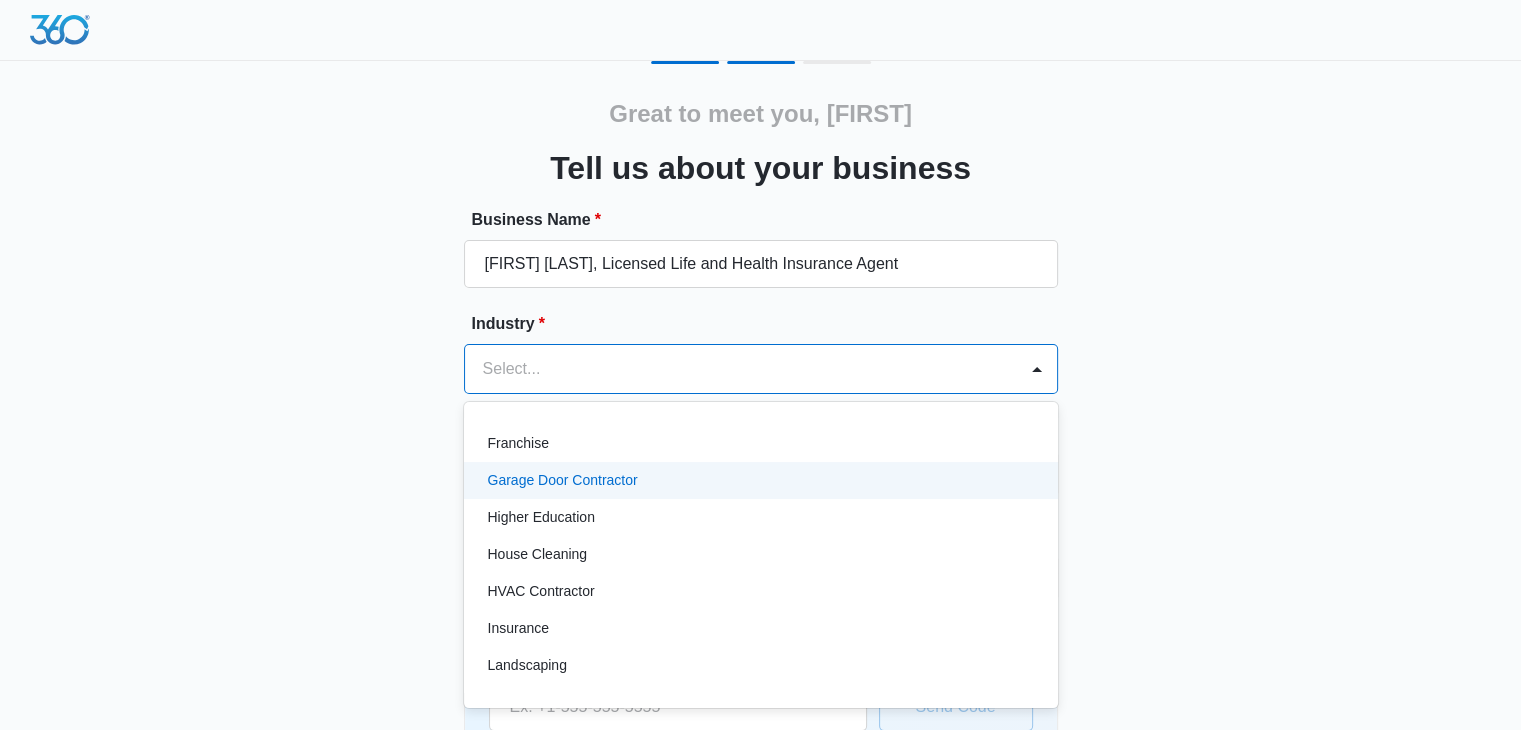 scroll, scrollTop: 800, scrollLeft: 0, axis: vertical 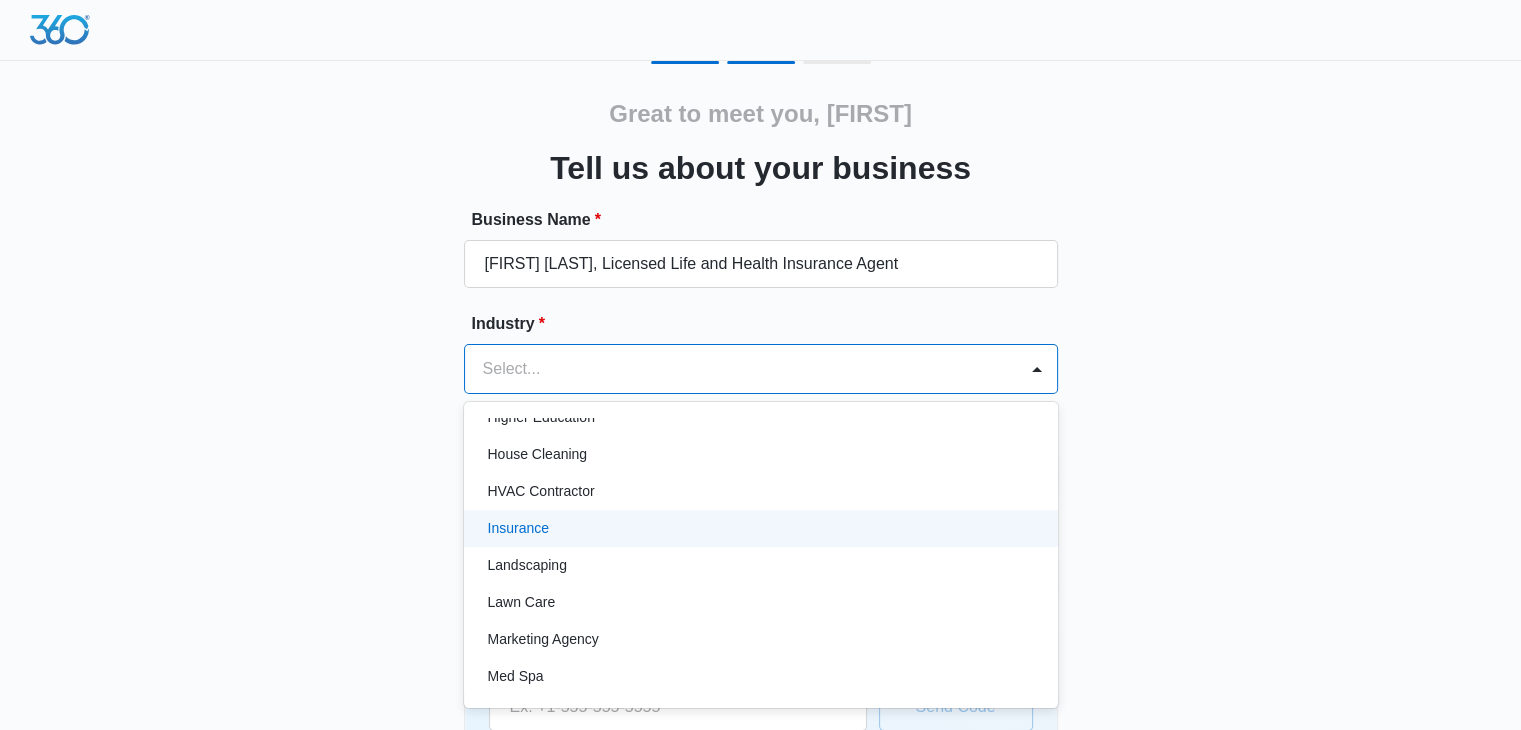 click on "Insurance" at bounding box center (759, 528) 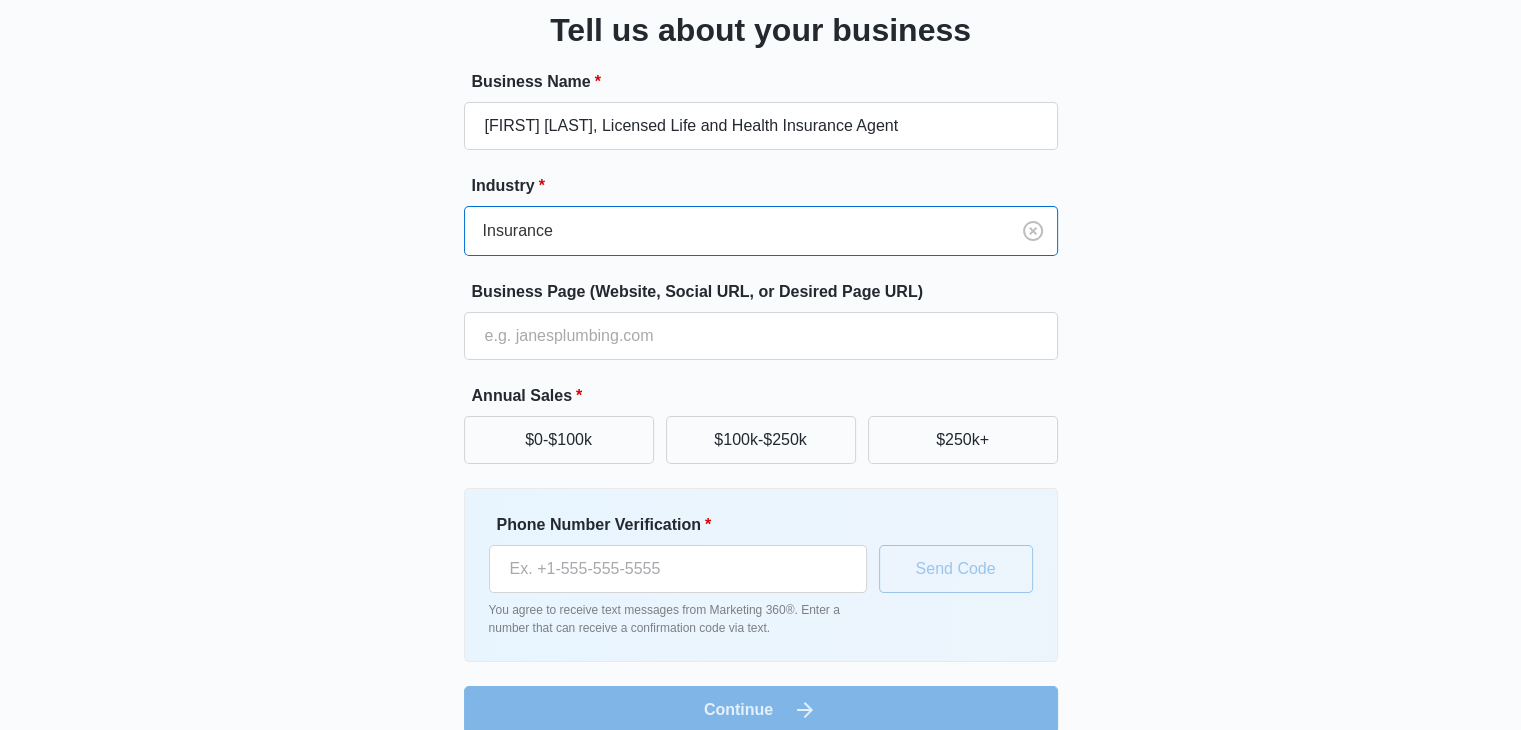 scroll, scrollTop: 165, scrollLeft: 0, axis: vertical 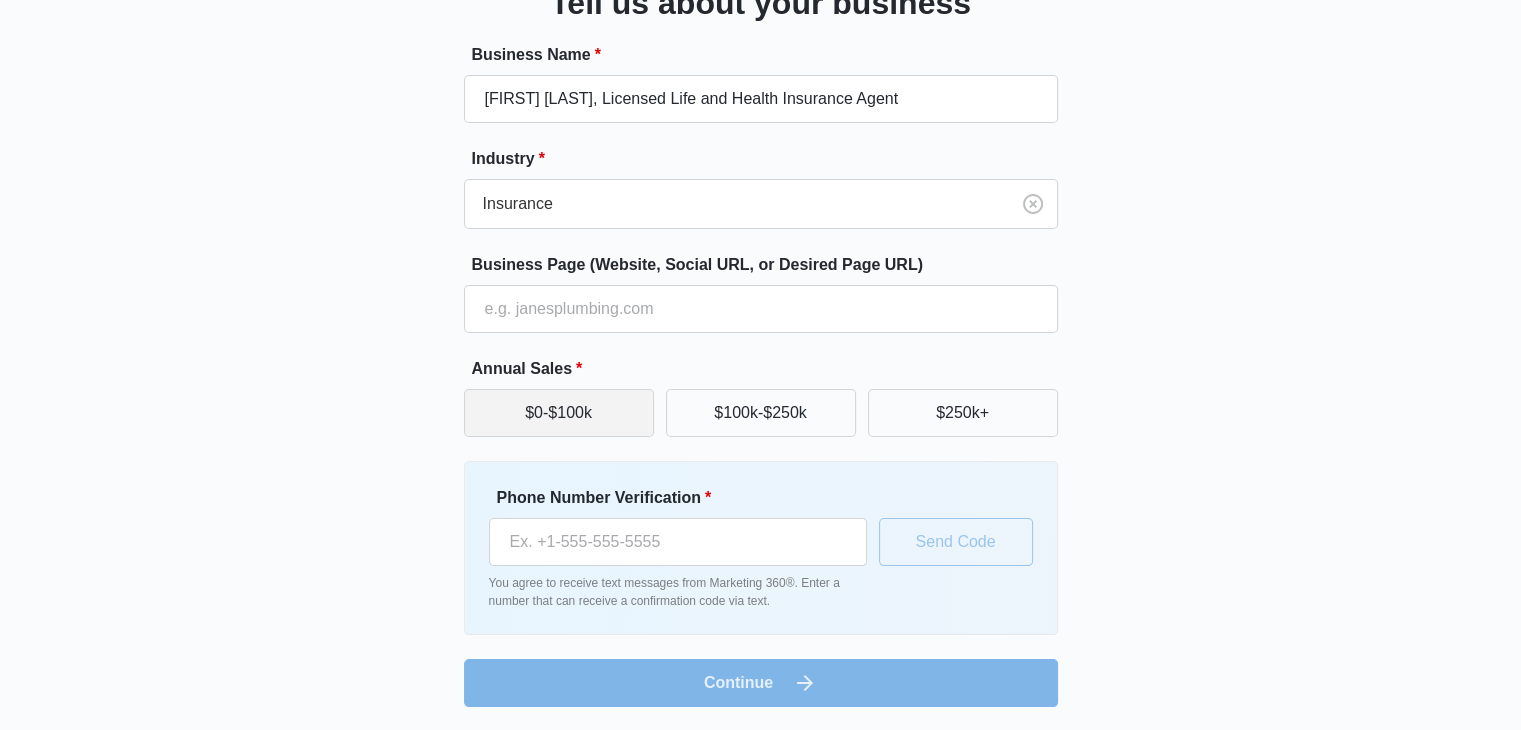 click on "$0-$100k" at bounding box center (559, 413) 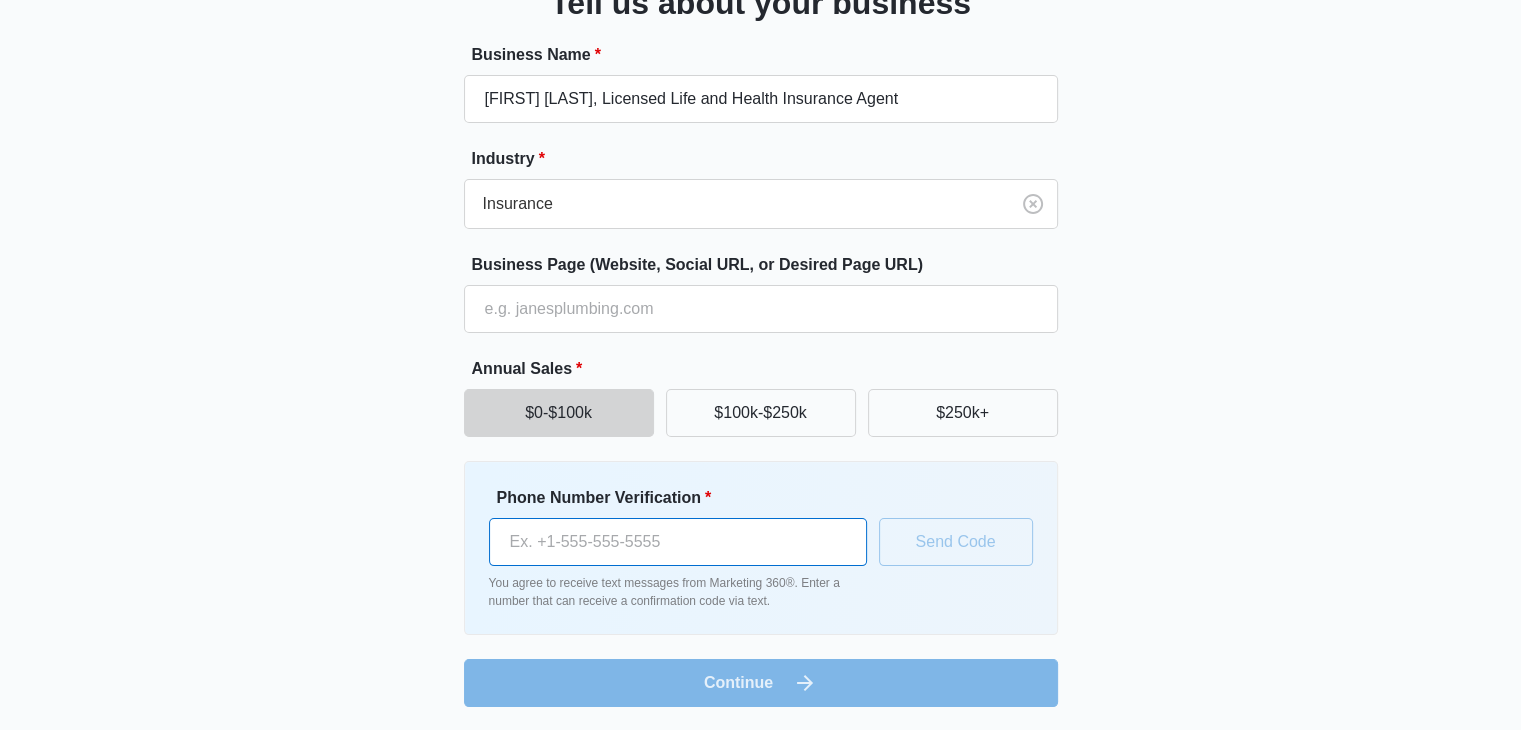 click on "Phone Number Verification *" at bounding box center [678, 542] 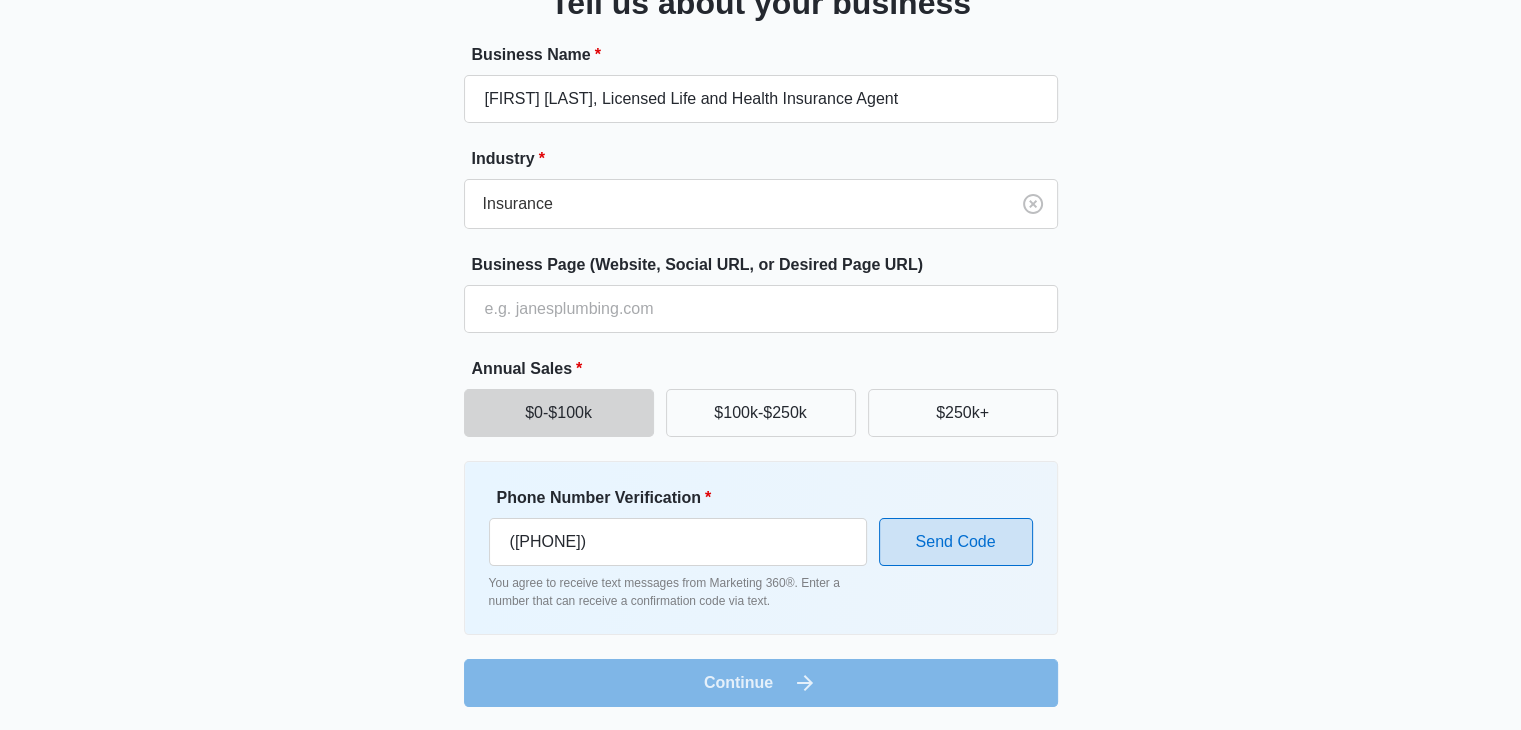 click on "Send Code" at bounding box center (956, 542) 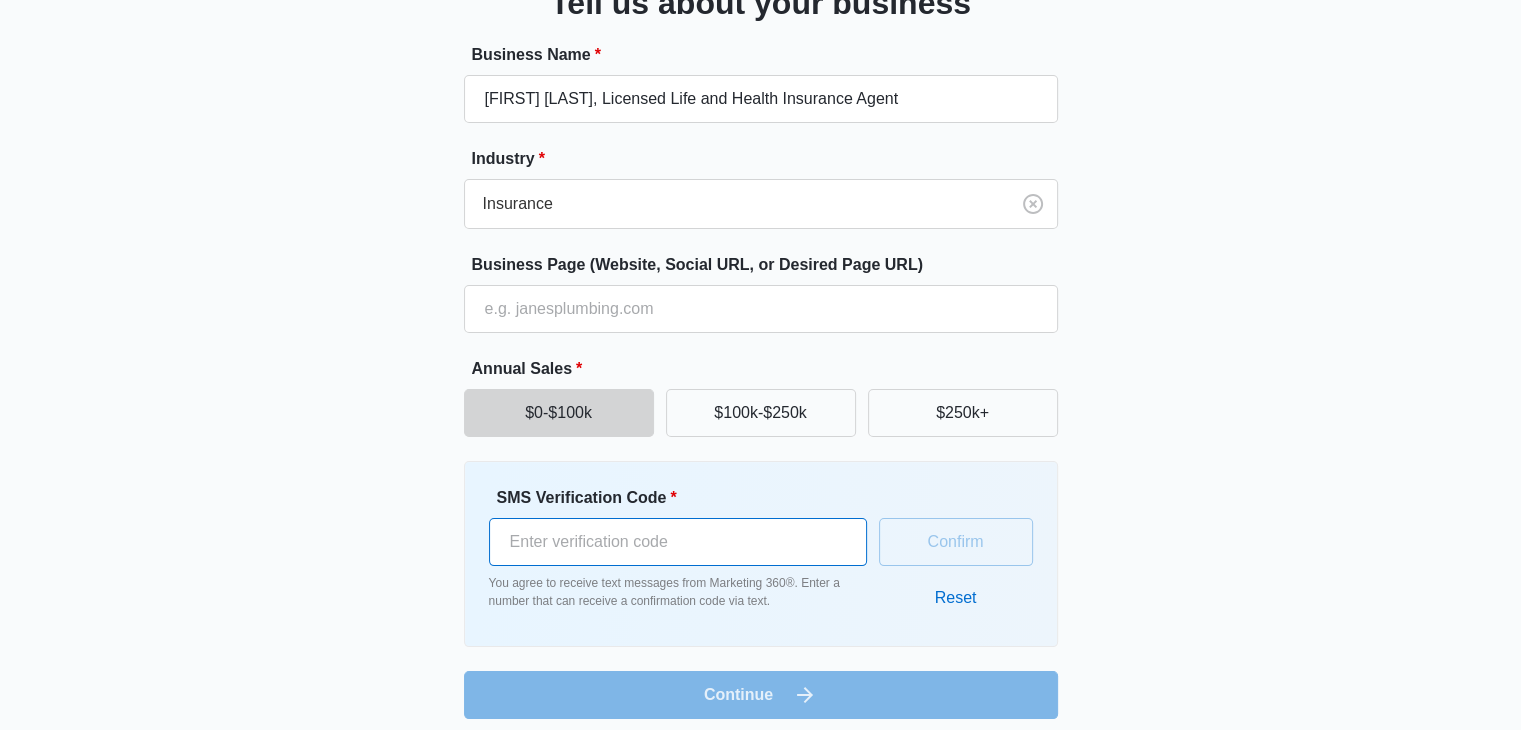 click on "SMS Verification Code *" at bounding box center [678, 542] 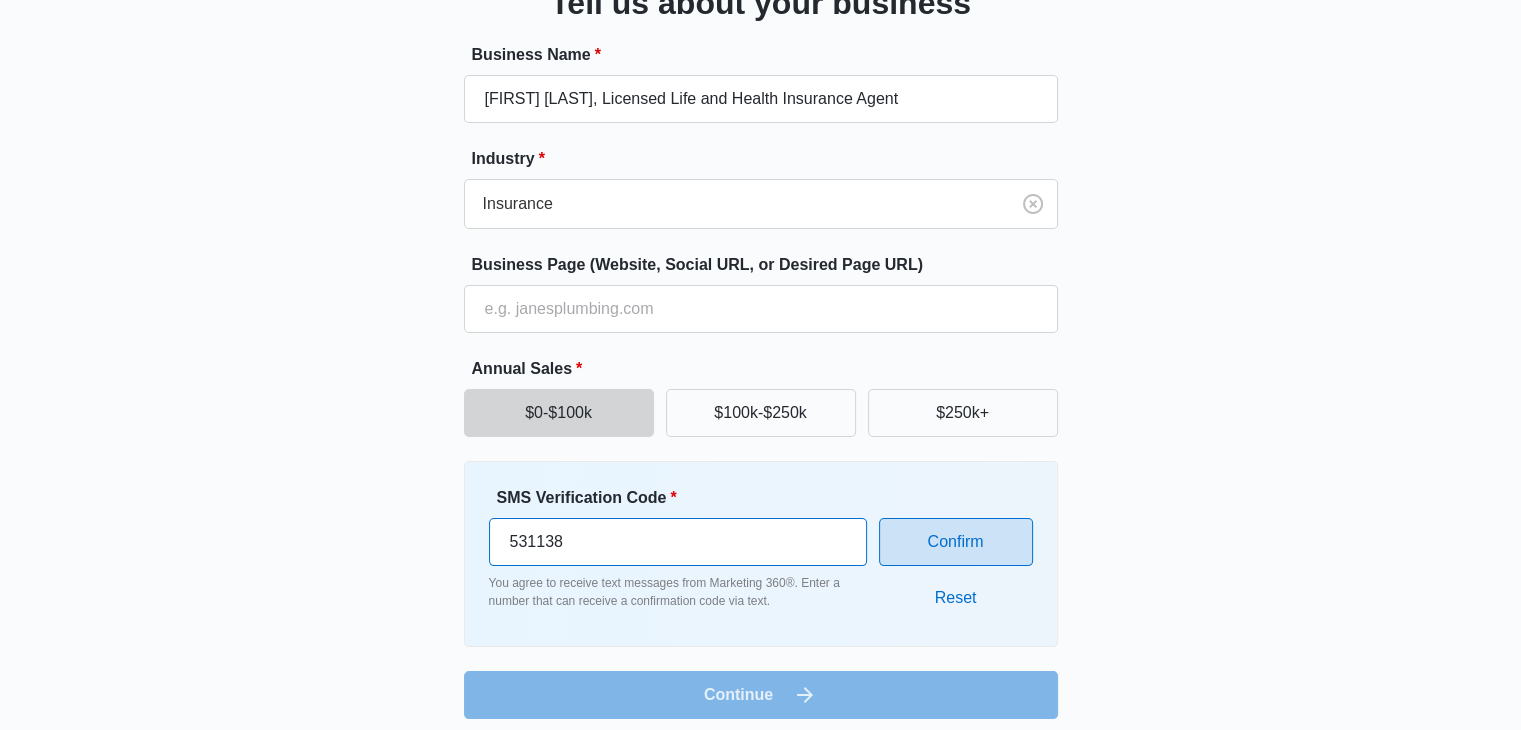 type on "531138" 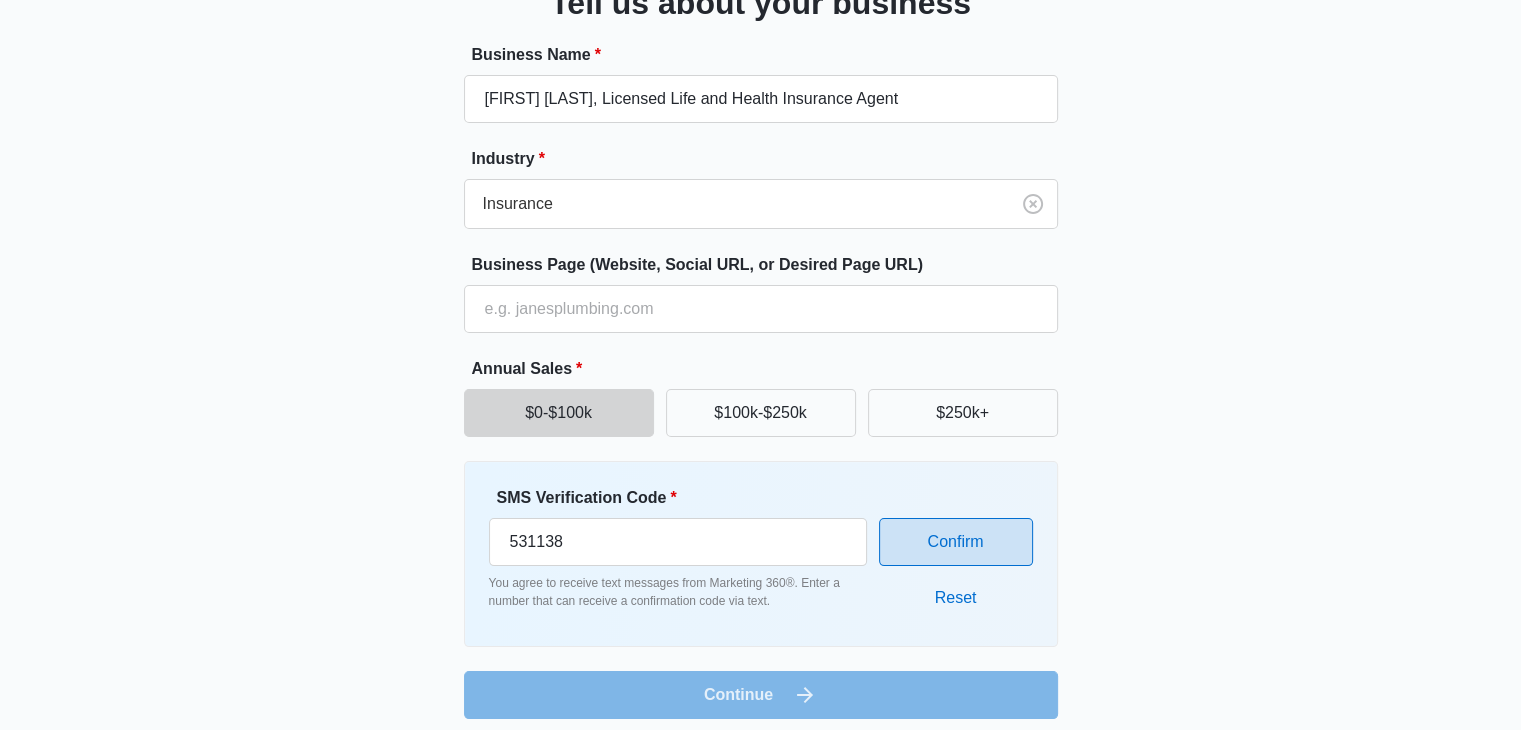 click on "Confirm" at bounding box center [956, 542] 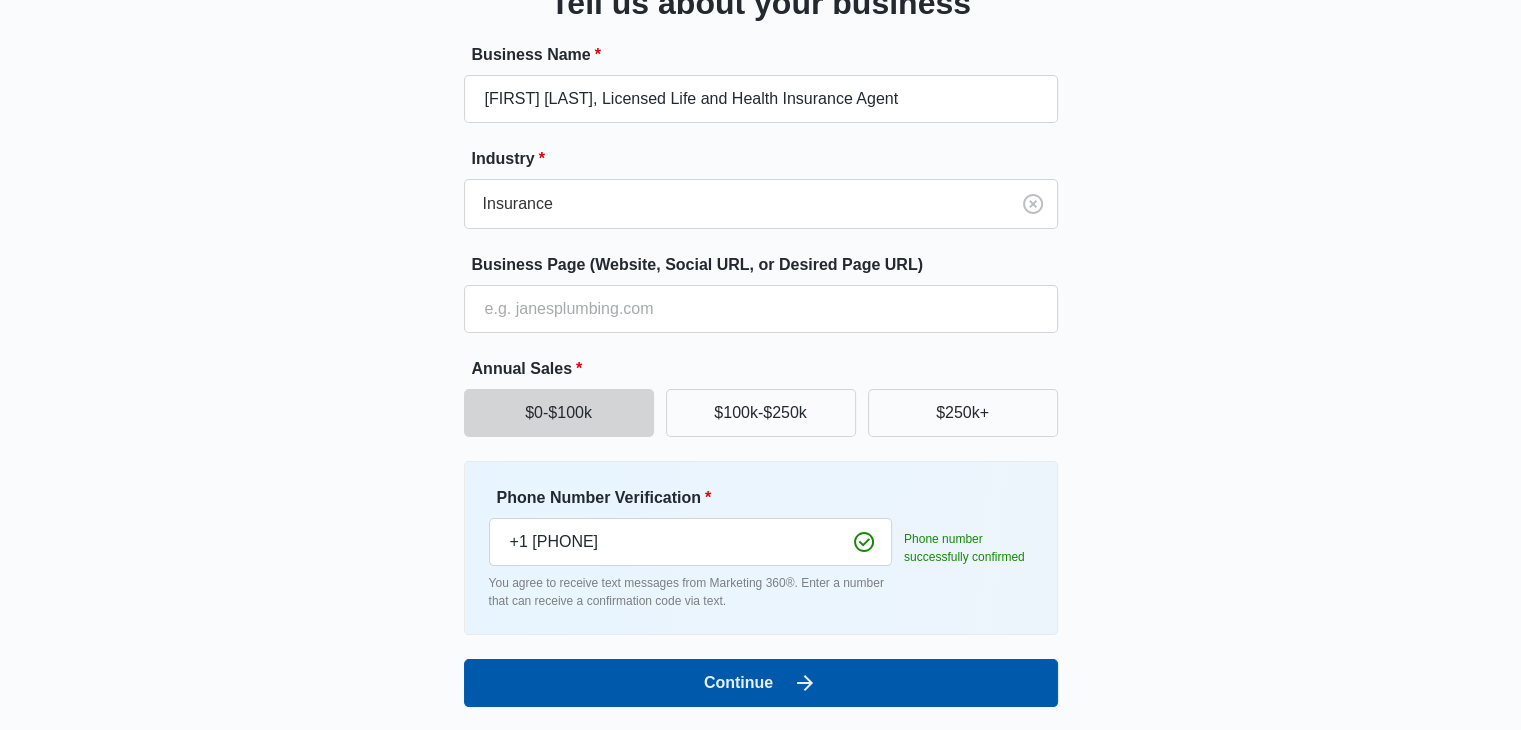 click on "Continue" at bounding box center [761, 683] 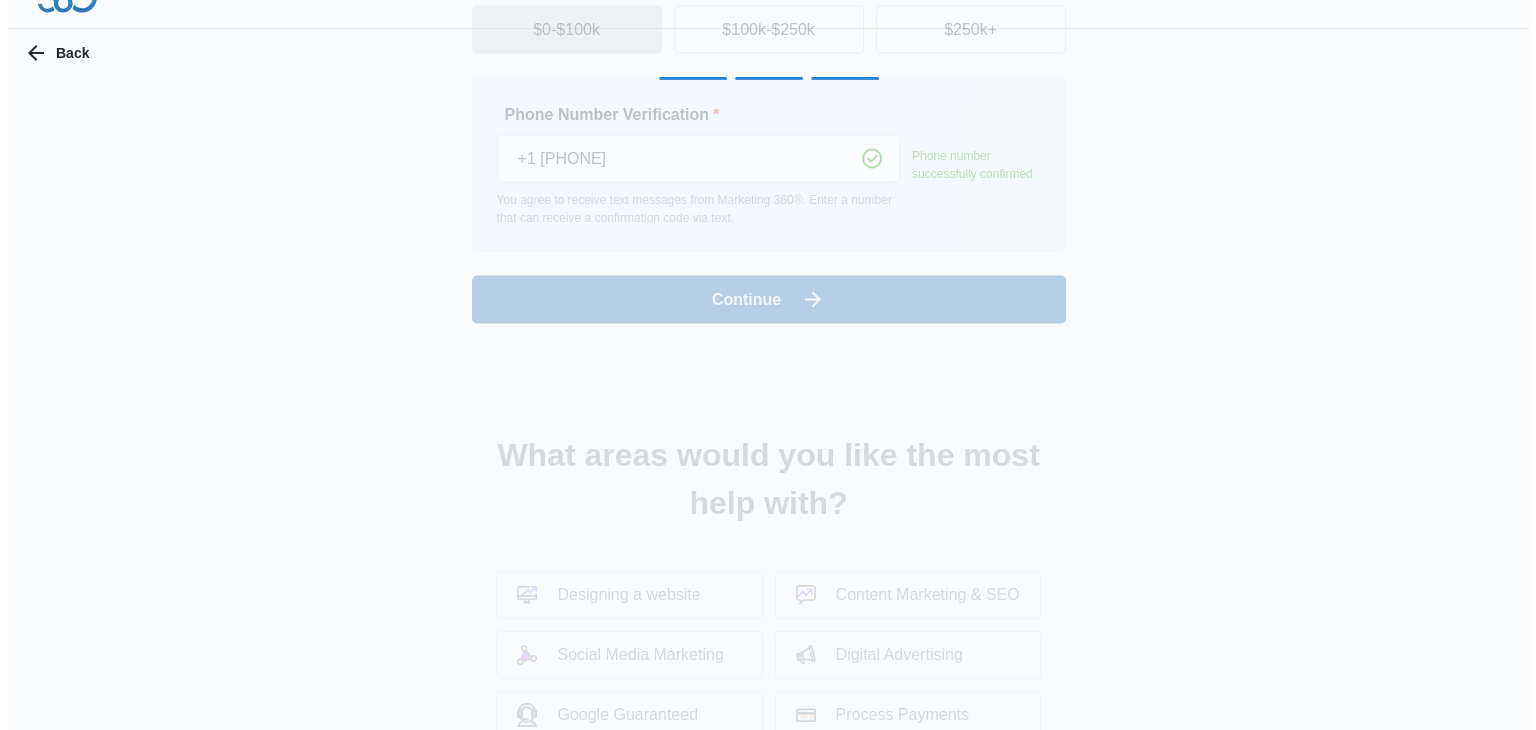 scroll, scrollTop: 0, scrollLeft: 0, axis: both 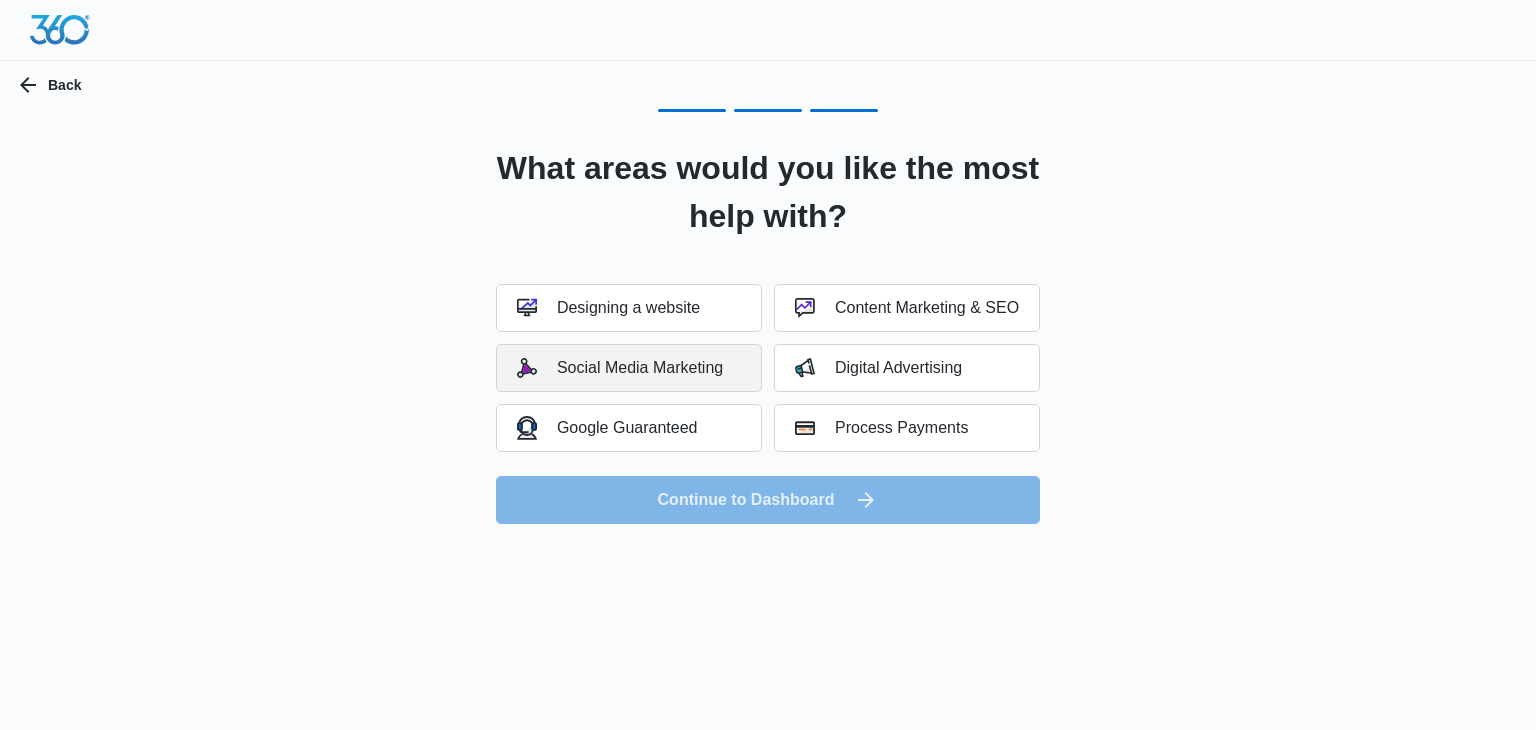 click on "Social Media Marketing" at bounding box center [620, 368] 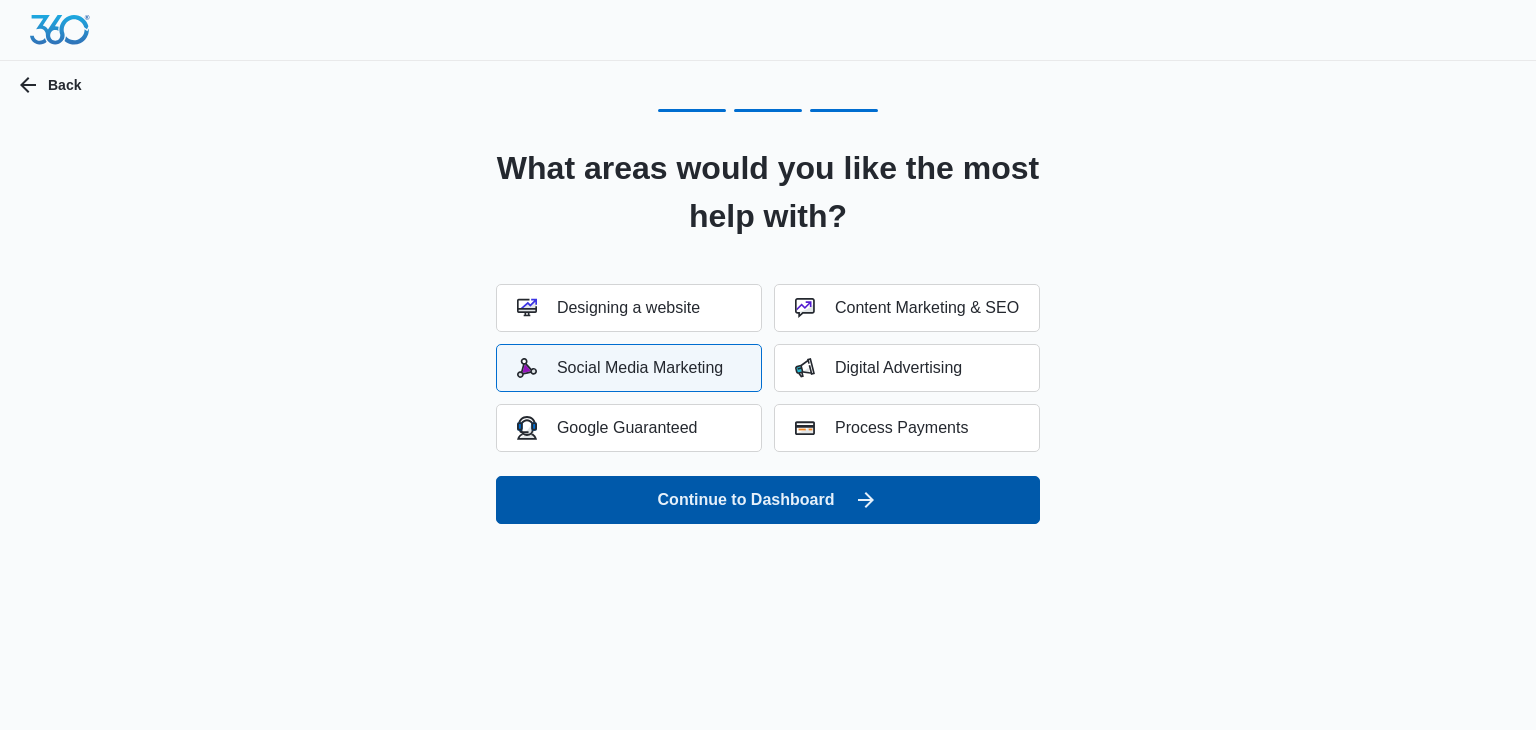 click on "Continue to Dashboard" at bounding box center [768, 500] 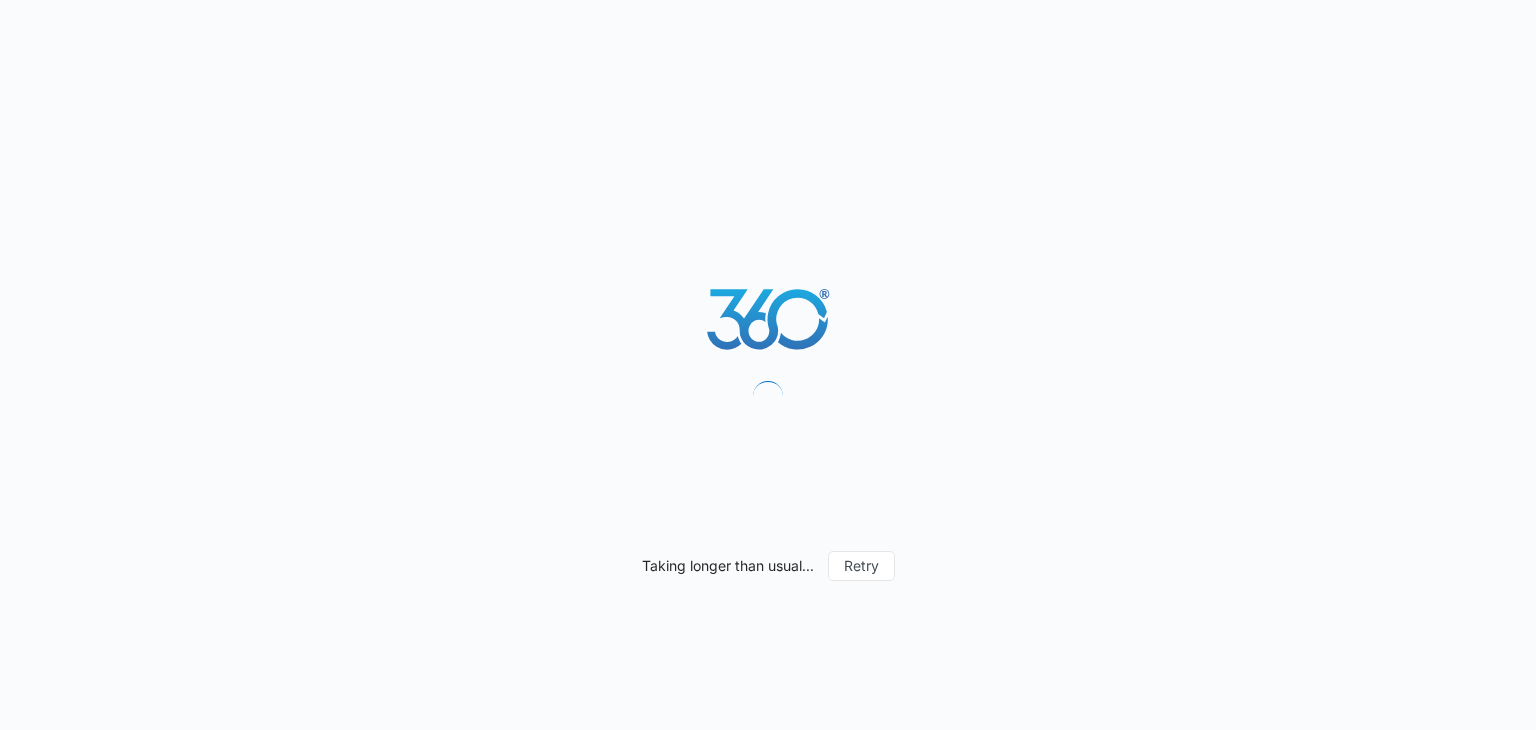 scroll, scrollTop: 0, scrollLeft: 0, axis: both 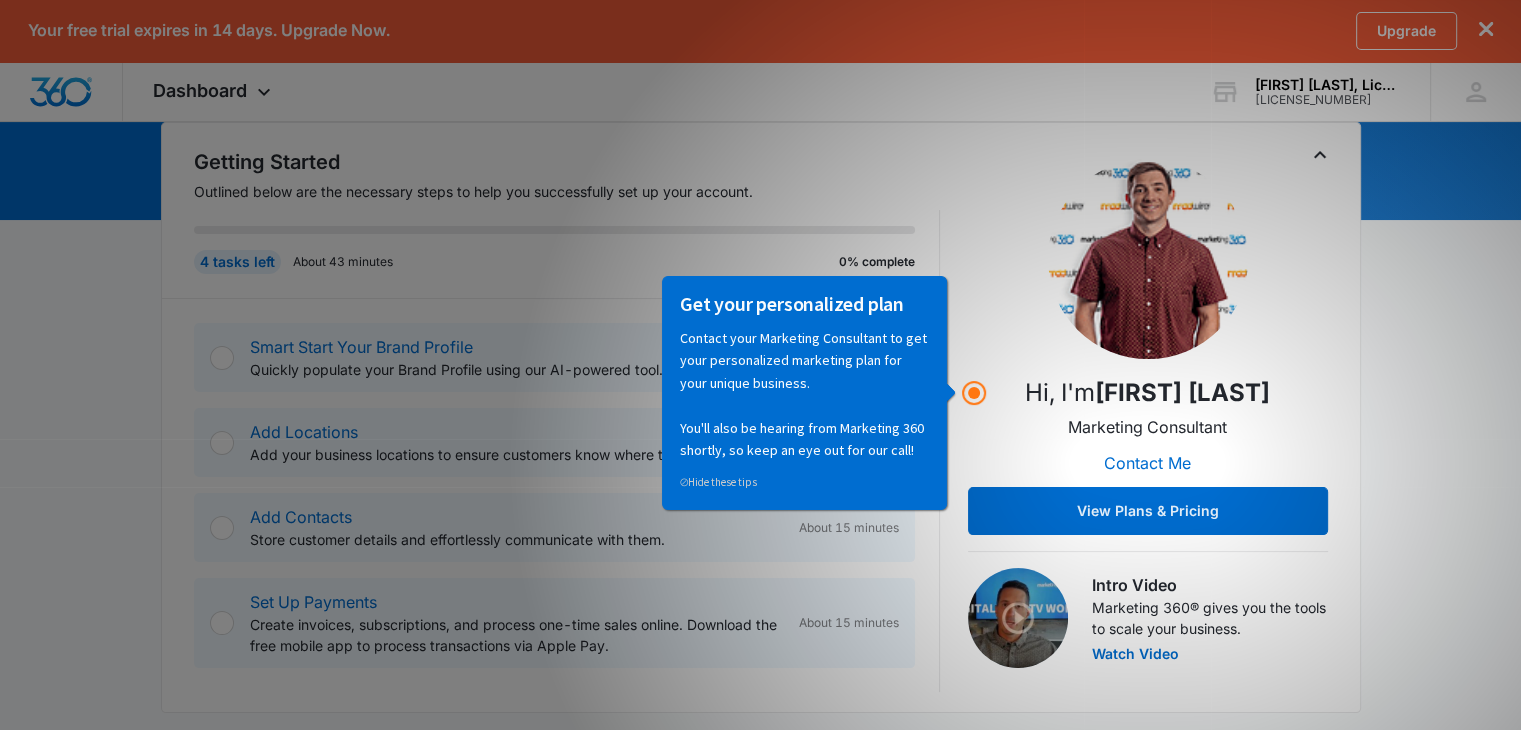 click on "[MONTH] [DAY], [YEAR] [INITIALS] Good afternoon, [FIRST]! Getting Started Outlined below are the necessary steps to help you successfully set up your account. 4 tasks left About 43 minutes 0% complete Smart Start Your Brand Profile Quickly populate your Brand Profile using our AI-powered tool. About 10 minutes Add Locations Add your business locations to ensure customers know where to find you. About 3 minutes Add Contacts Store customer details and effortlessly communicate with them. About 15 minutes Set Up Payments Create invoices, subscriptions, and process one-time sales online. Download the free mobile app to process transactions via Apple Pay. About 15 minutes Hi, I'm  [FIRST] [LAST] Marketing Consultant Contact Me View Plans & Pricing Intro Video Marketing 360® gives you the tools to scale your business. Watch Video Marketing 360® Applications Customize Reputation Websites Forms CRM Shop Payments Email Point of Sale Ads Intelligence Subscriptions & Licenses Upgrade Marketing 360® Basics [MONTH] [DAY], [YEAR] [INITIALS]" at bounding box center [760, 805] 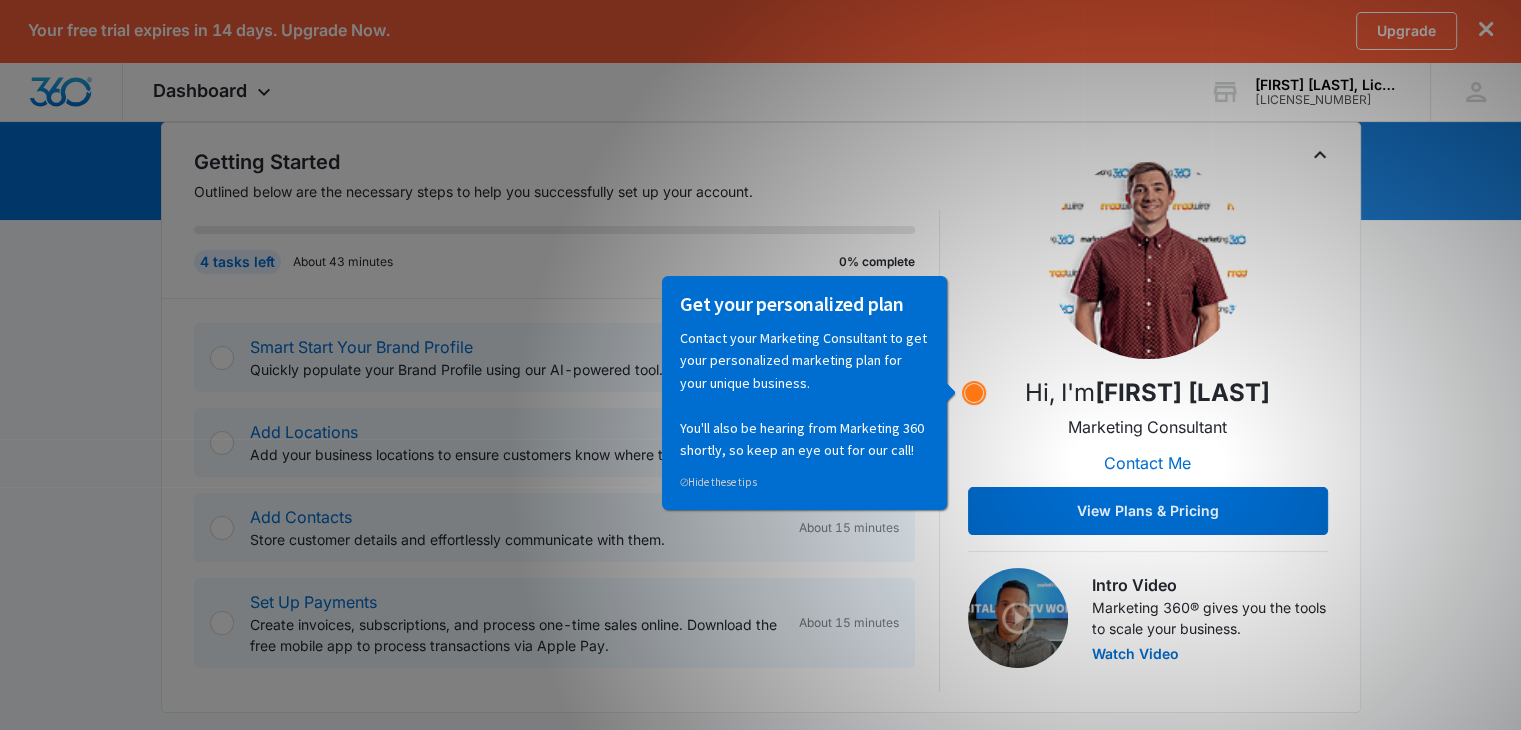 click 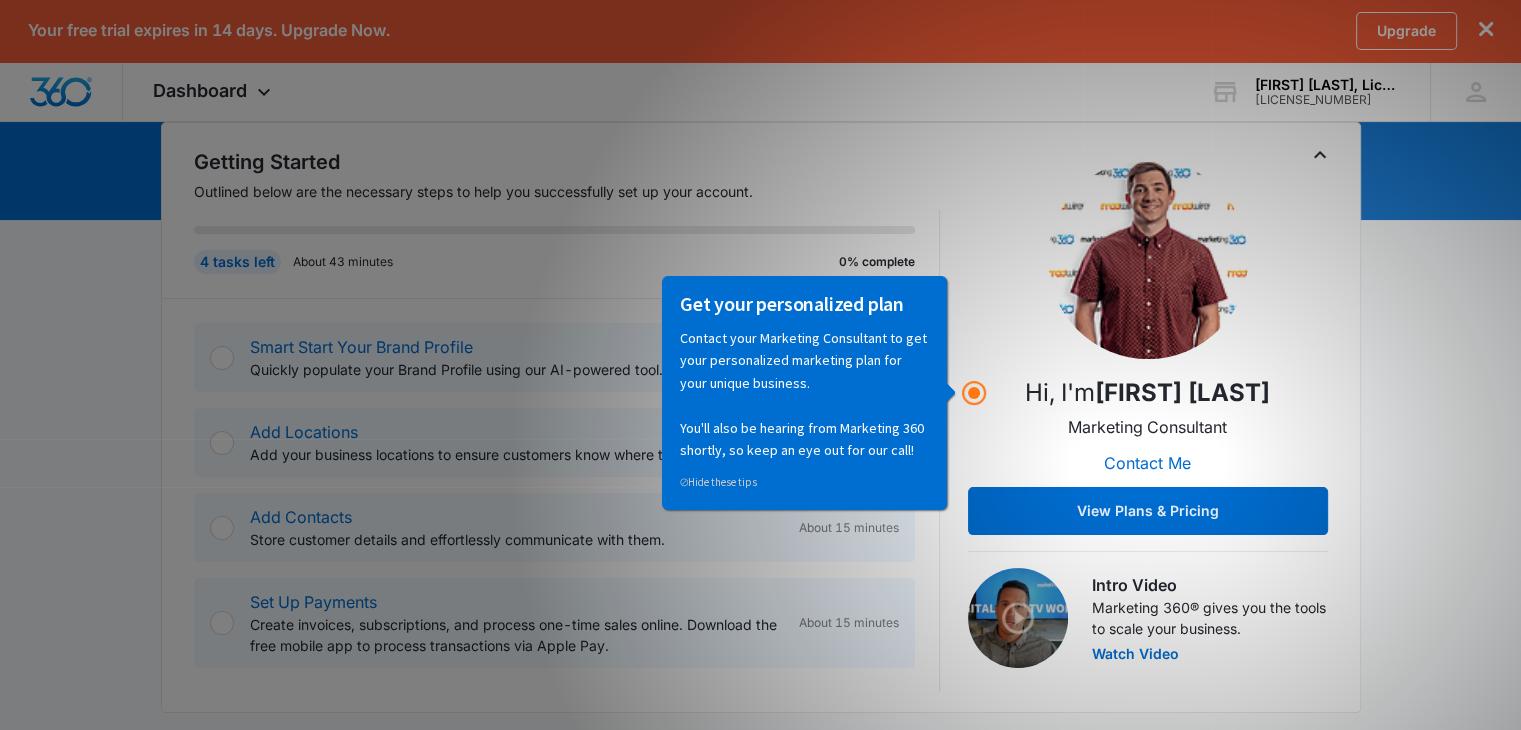 click on "Contact your Marketing Consultant to get your personalized marketing plan for your unique business.  You'll also be hearing from Marketing 360 shortly, so keep an eye out for our call!" at bounding box center (804, 393) 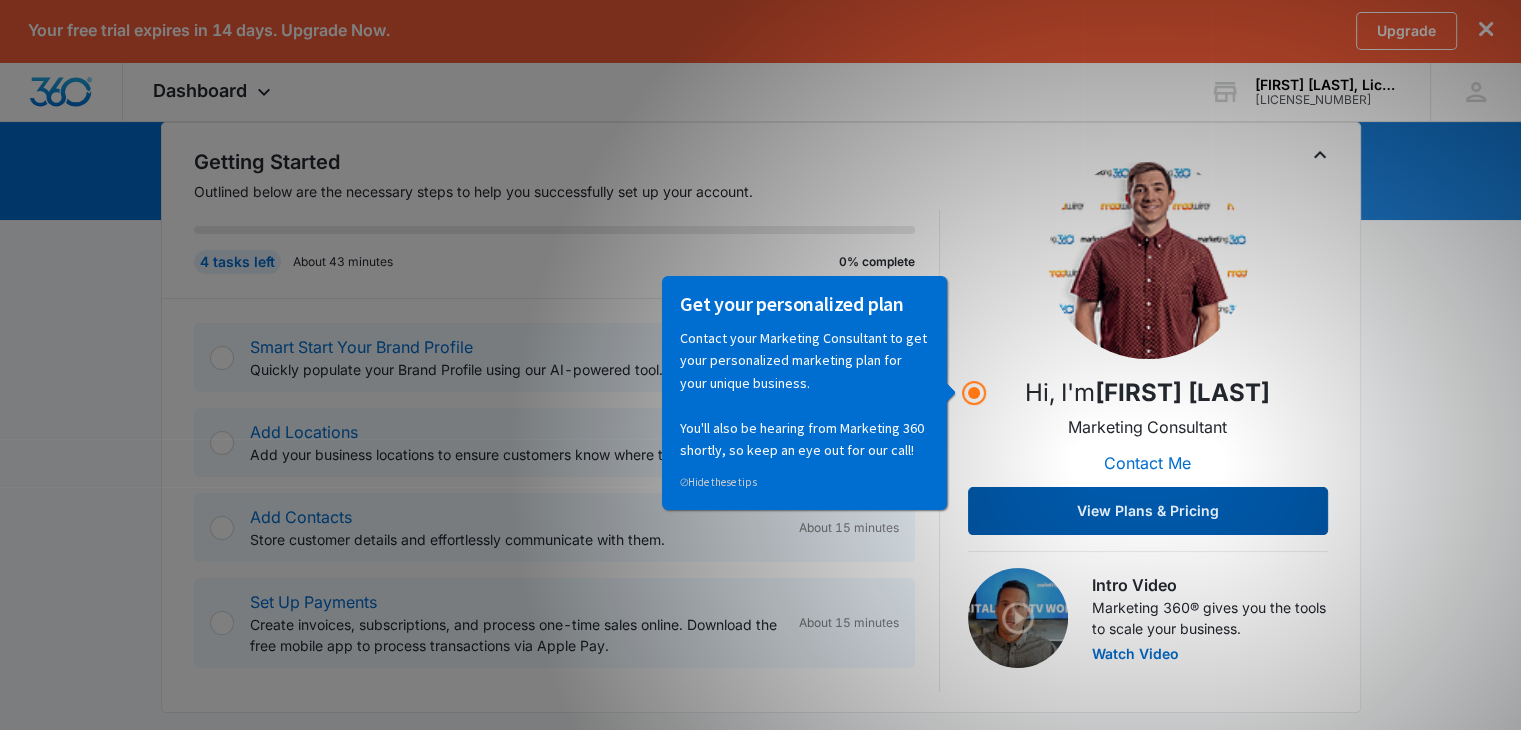click on "View Plans & Pricing" at bounding box center [1148, 511] 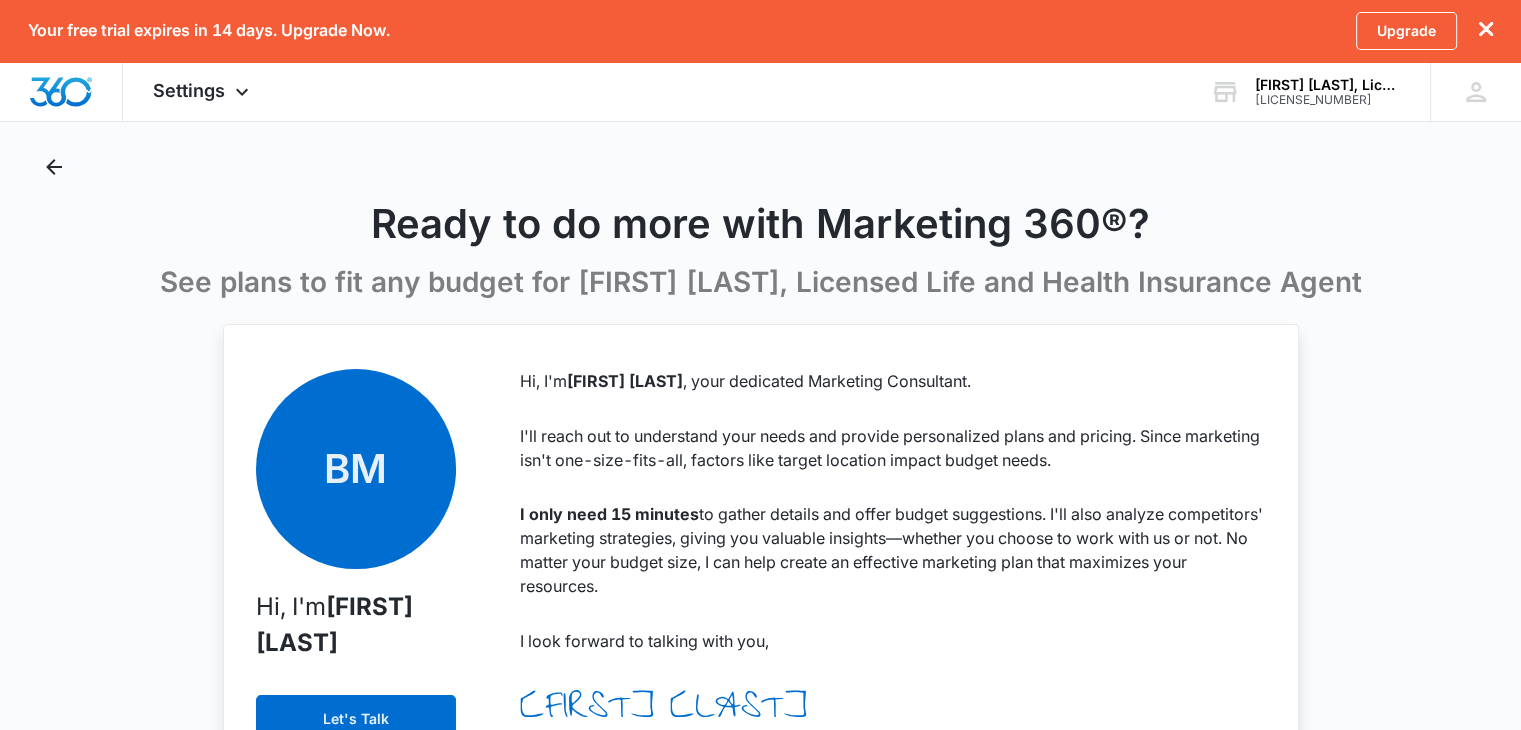 scroll, scrollTop: 0, scrollLeft: 0, axis: both 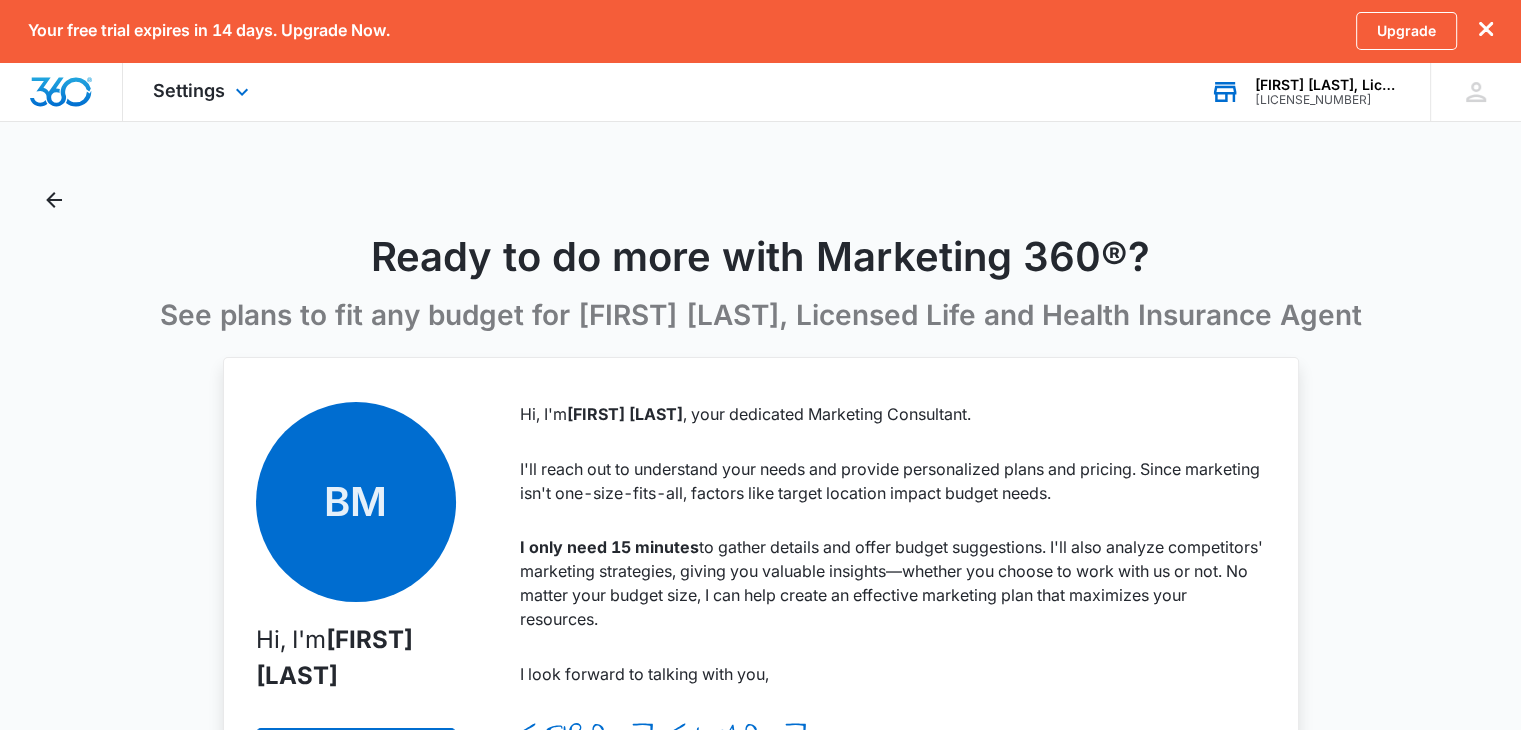 click on "[FIRST] [LAST], Licensed Life and Health Insurance Agent" at bounding box center (1328, 85) 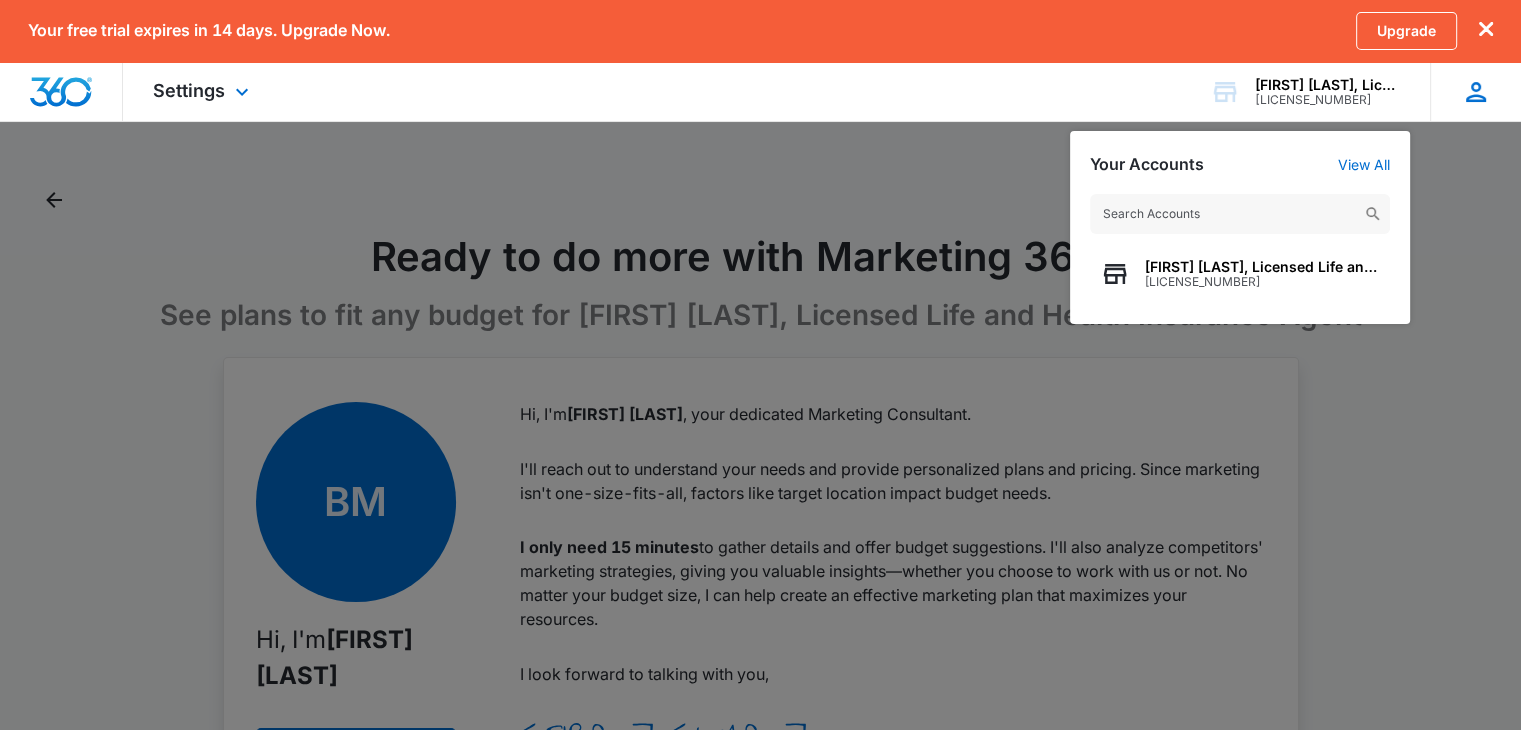 click 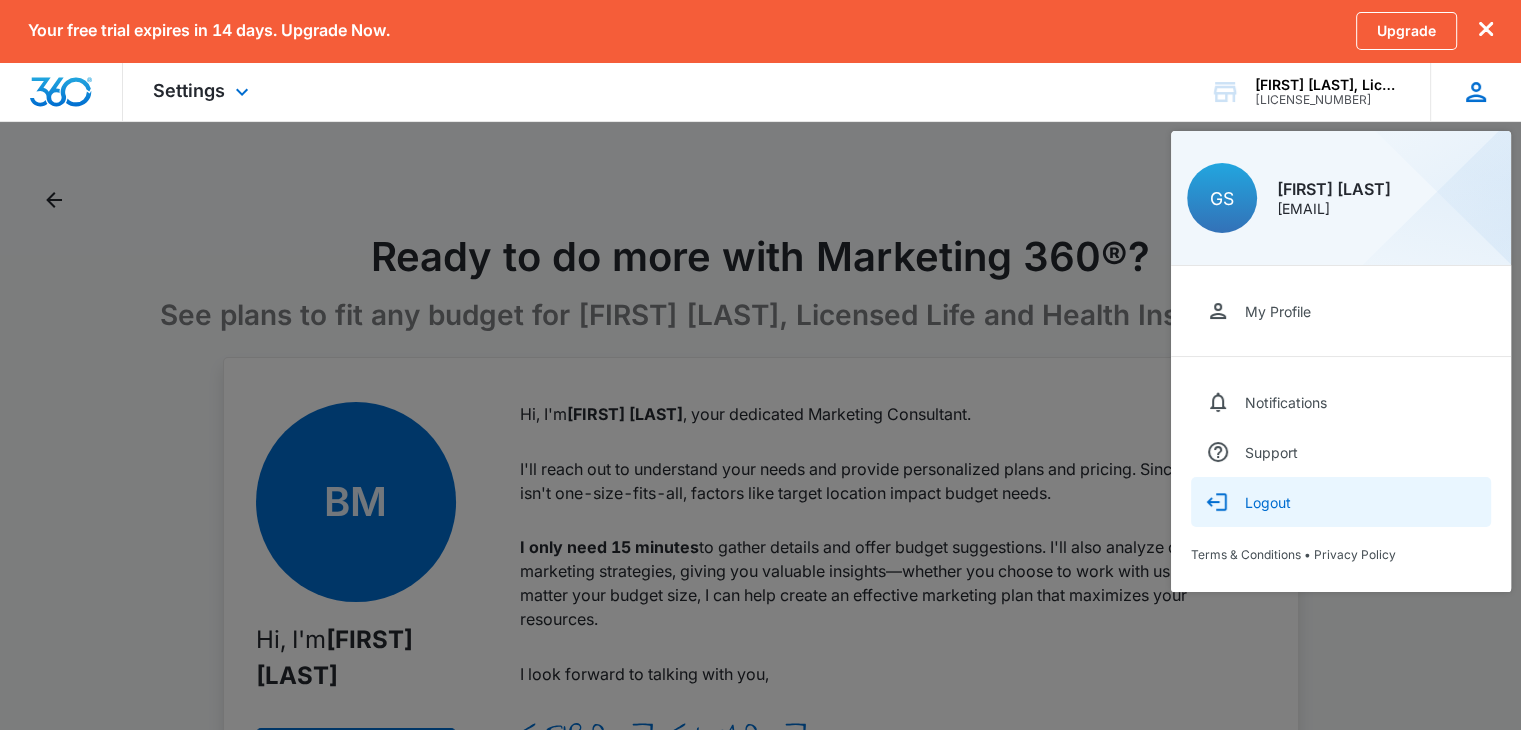 click on "Logout" at bounding box center [1268, 502] 